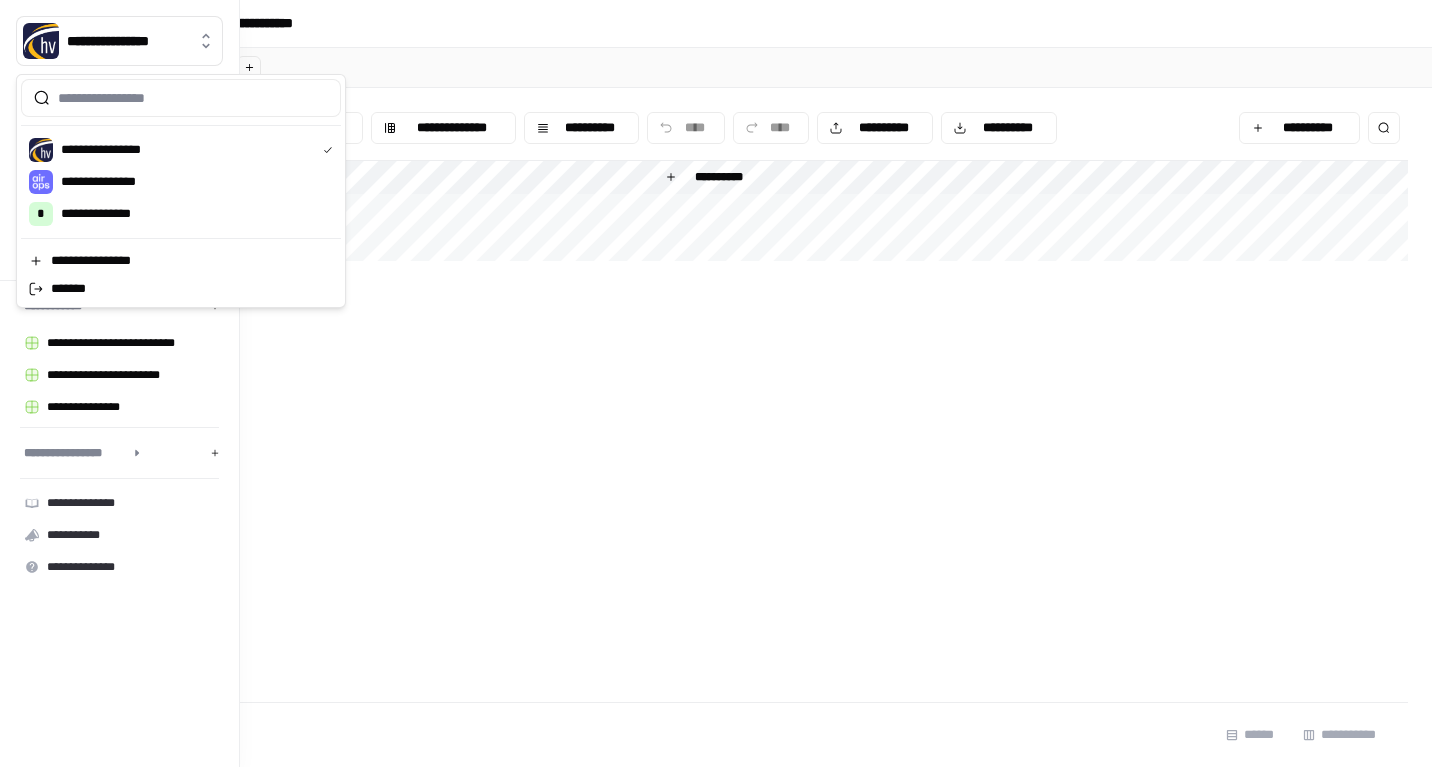 scroll, scrollTop: 0, scrollLeft: 0, axis: both 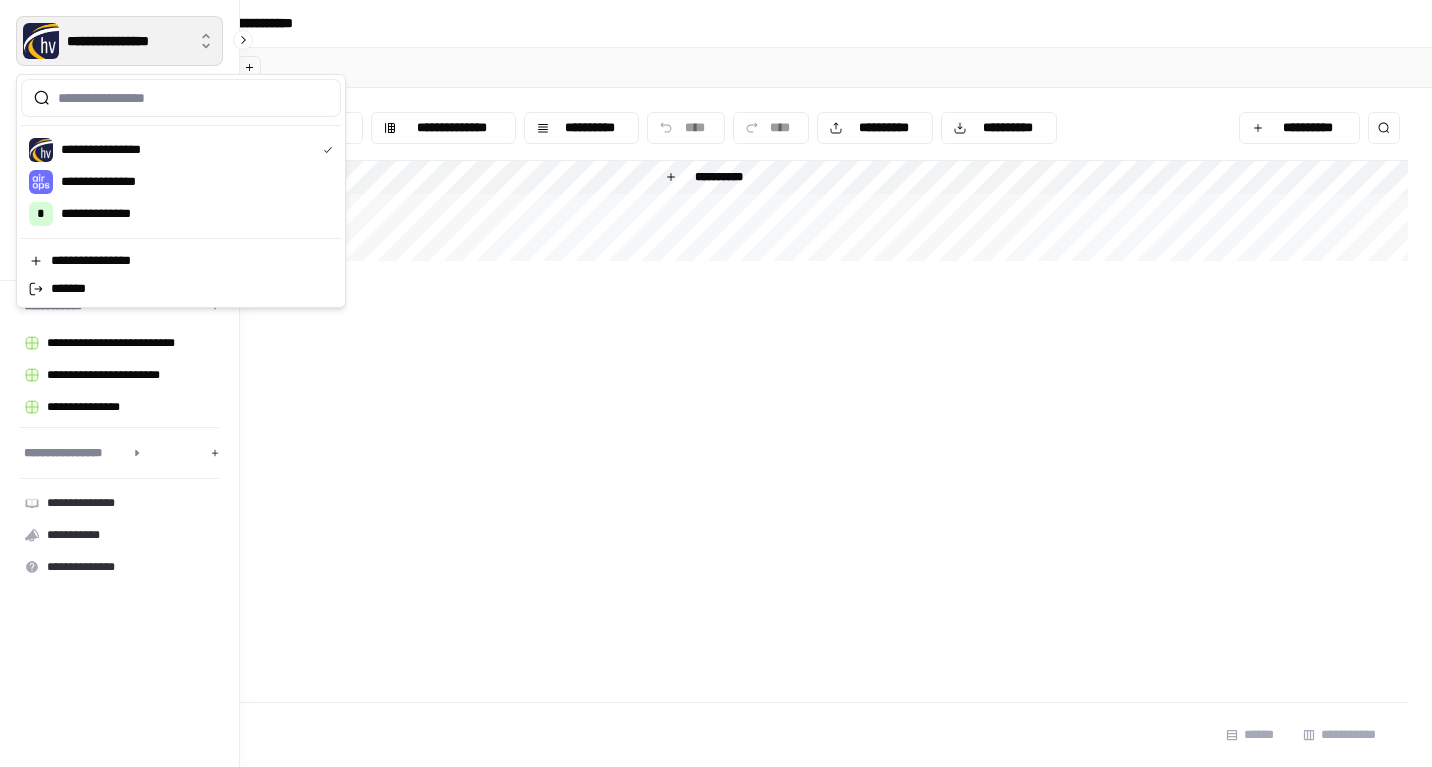 click on "**********" at bounding box center (119, 41) 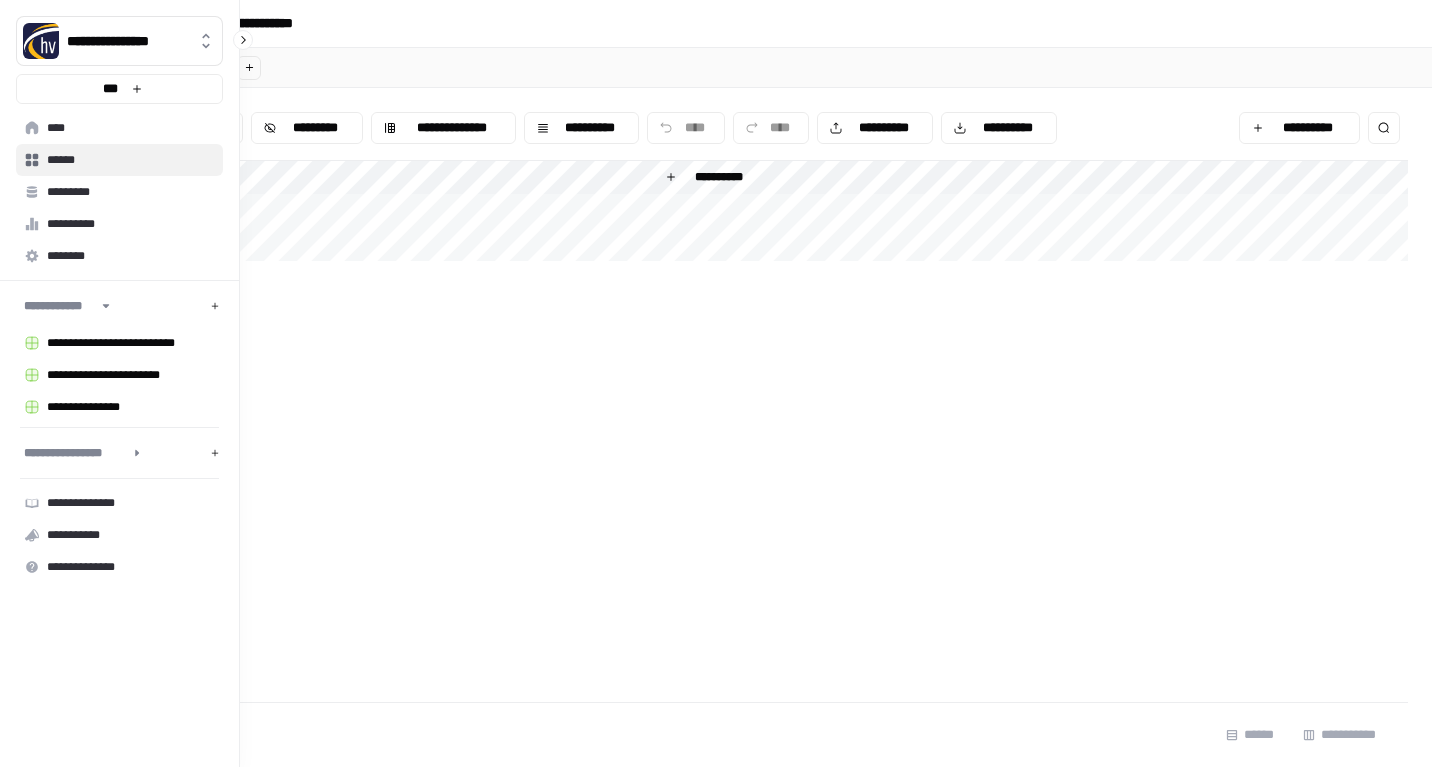 click on "******" at bounding box center [130, 160] 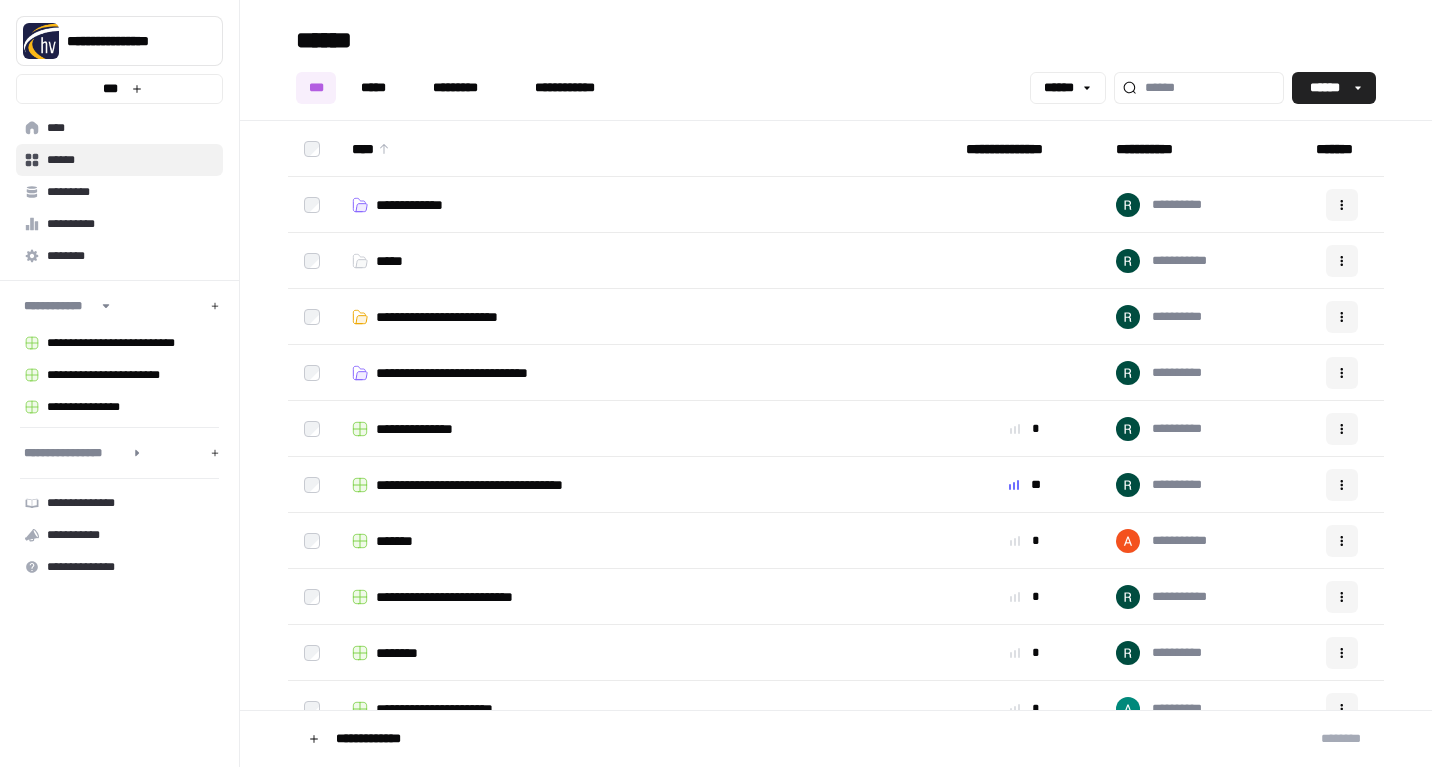 click on "**********" at bounding box center (463, 317) 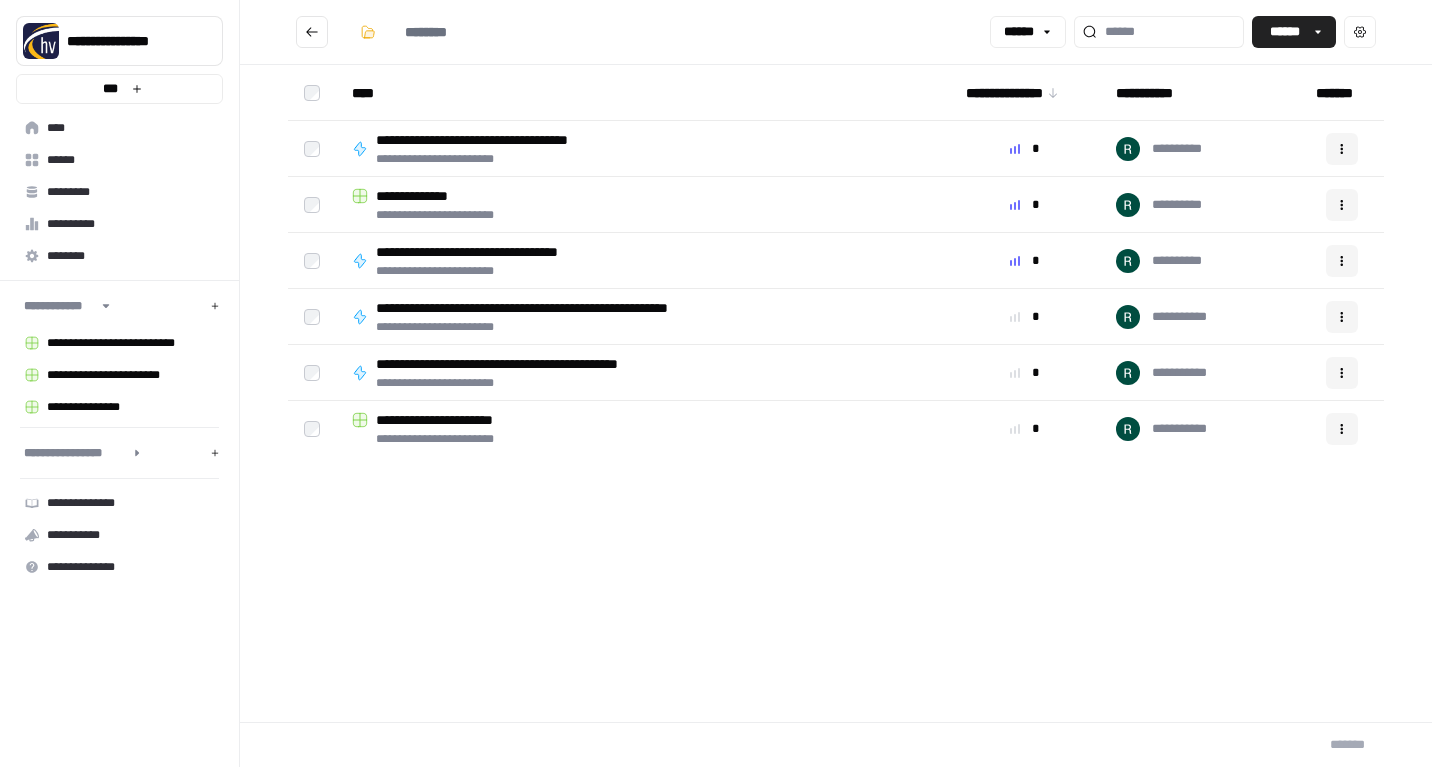 type on "**********" 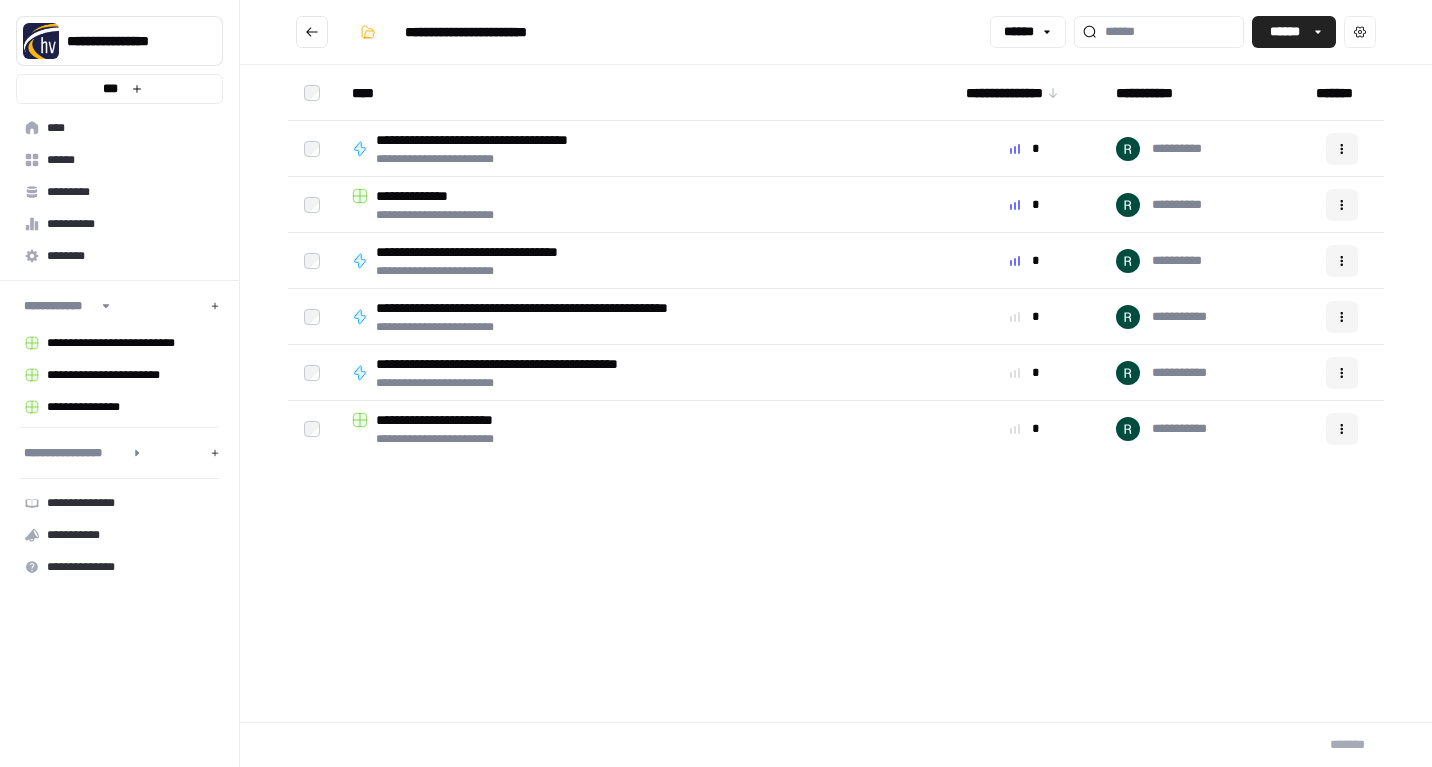 click on "**********" at bounding box center [498, 252] 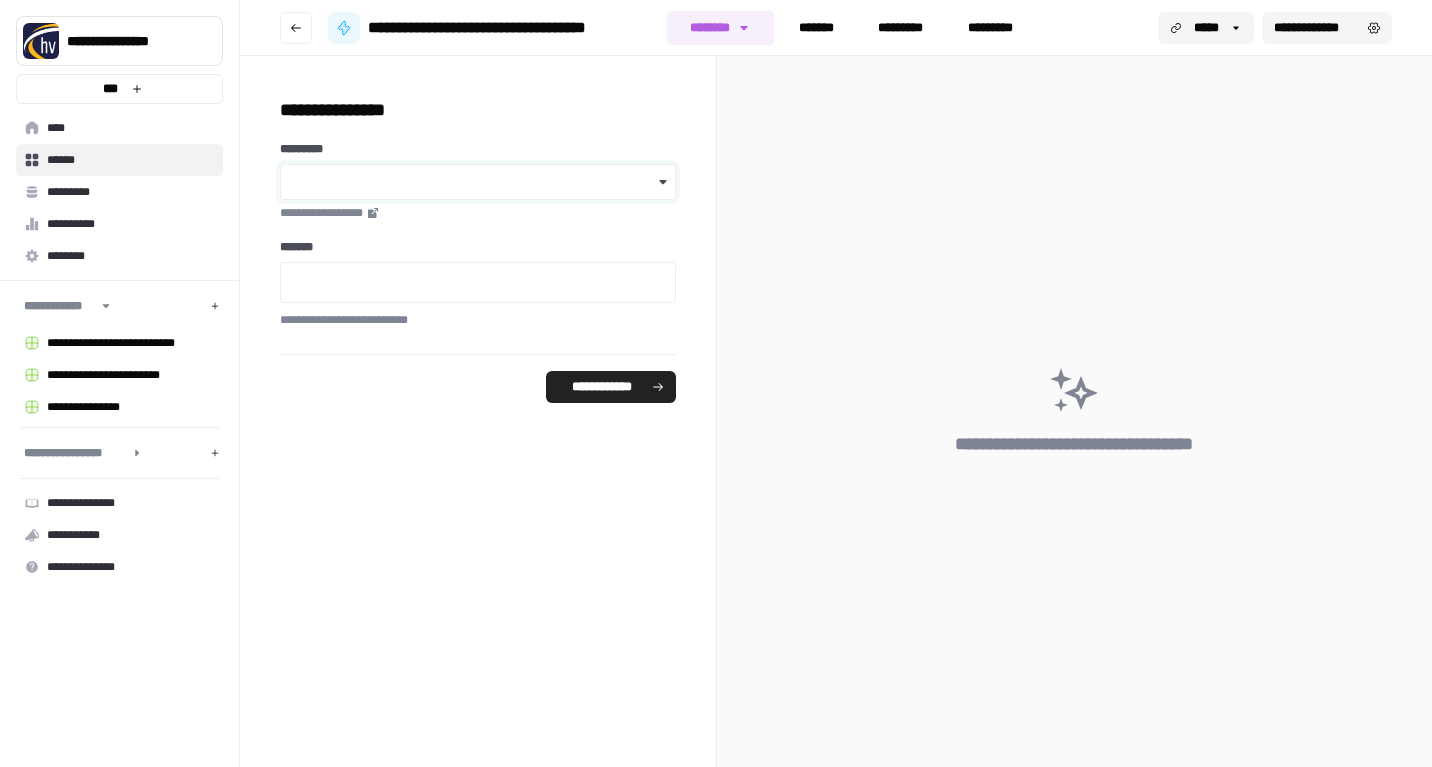 click on "*********" at bounding box center [478, 182] 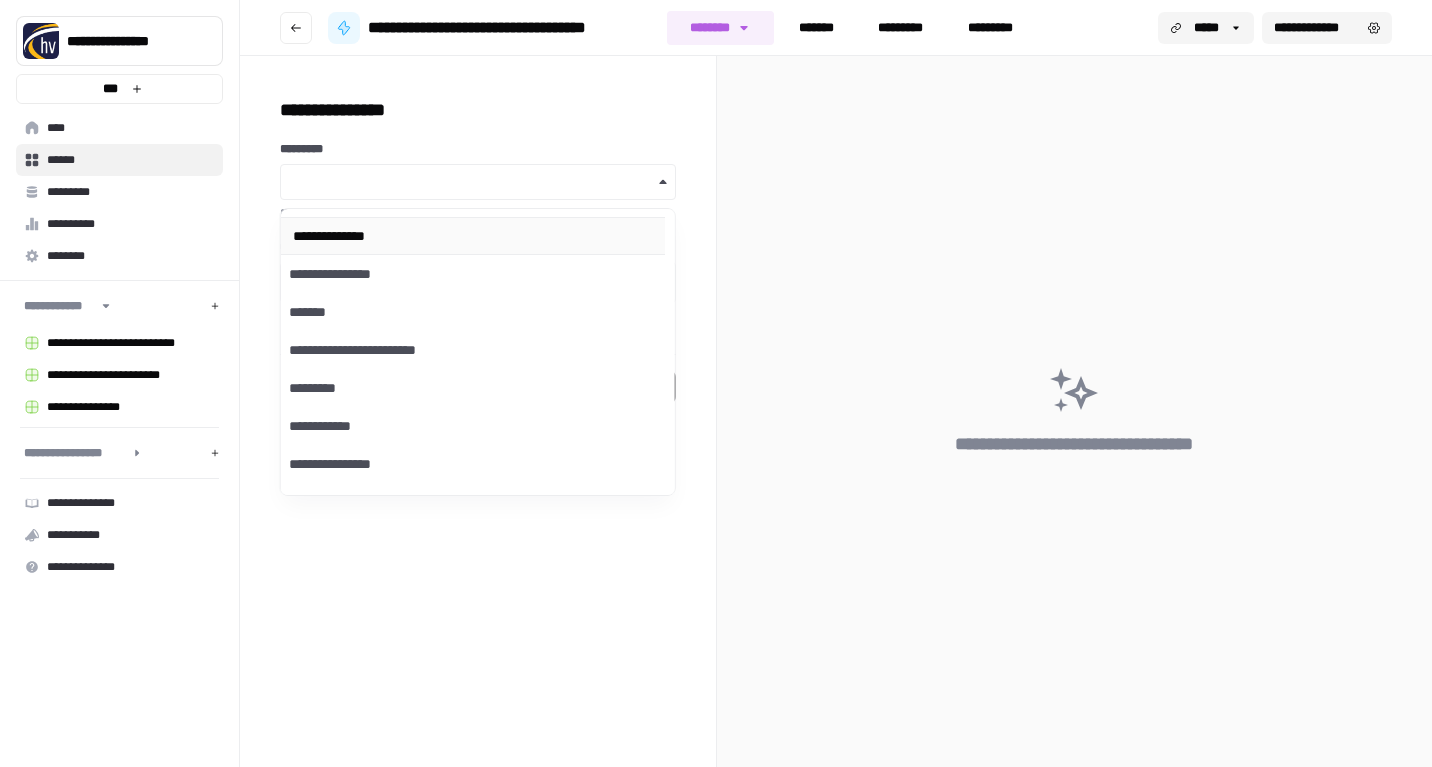 click on "**********" at bounding box center (473, 236) 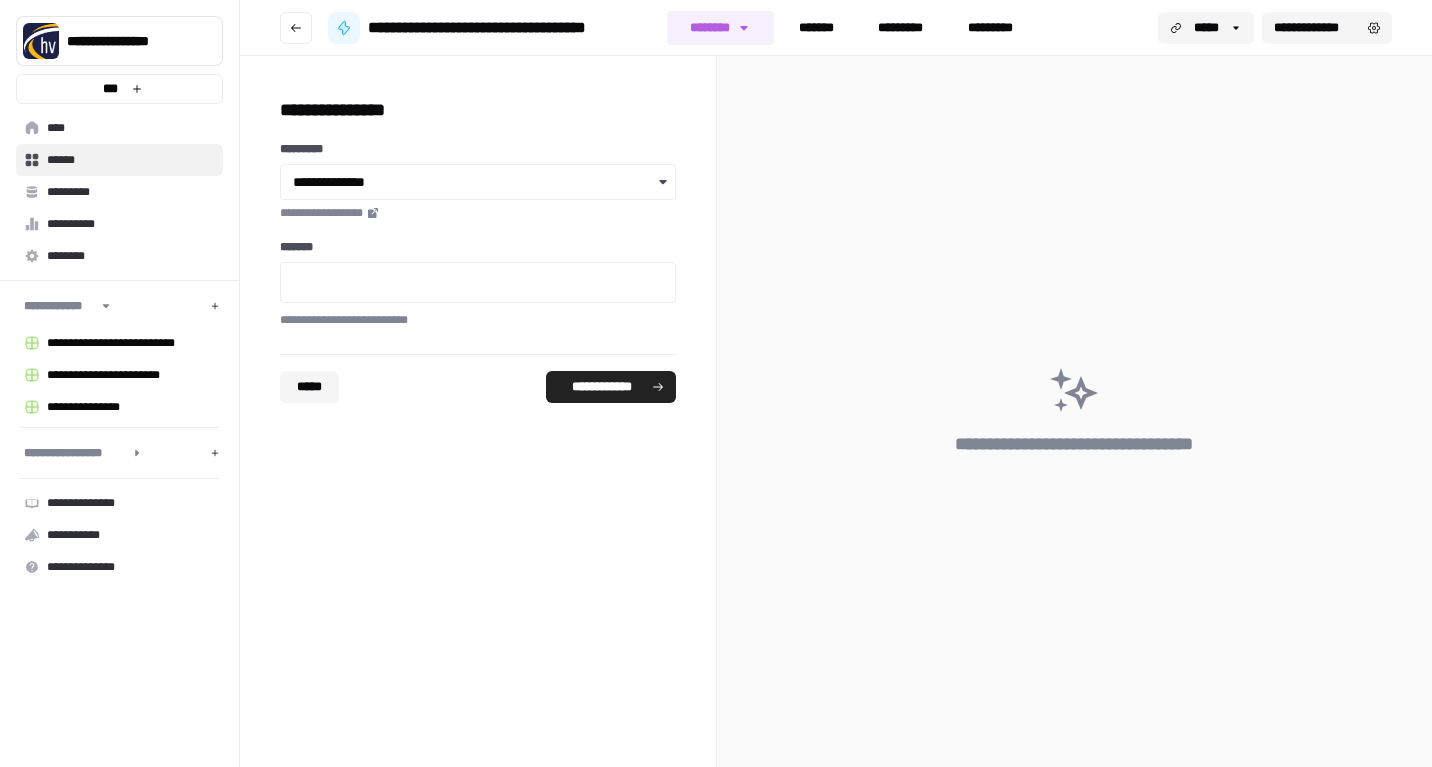 click at bounding box center (478, 282) 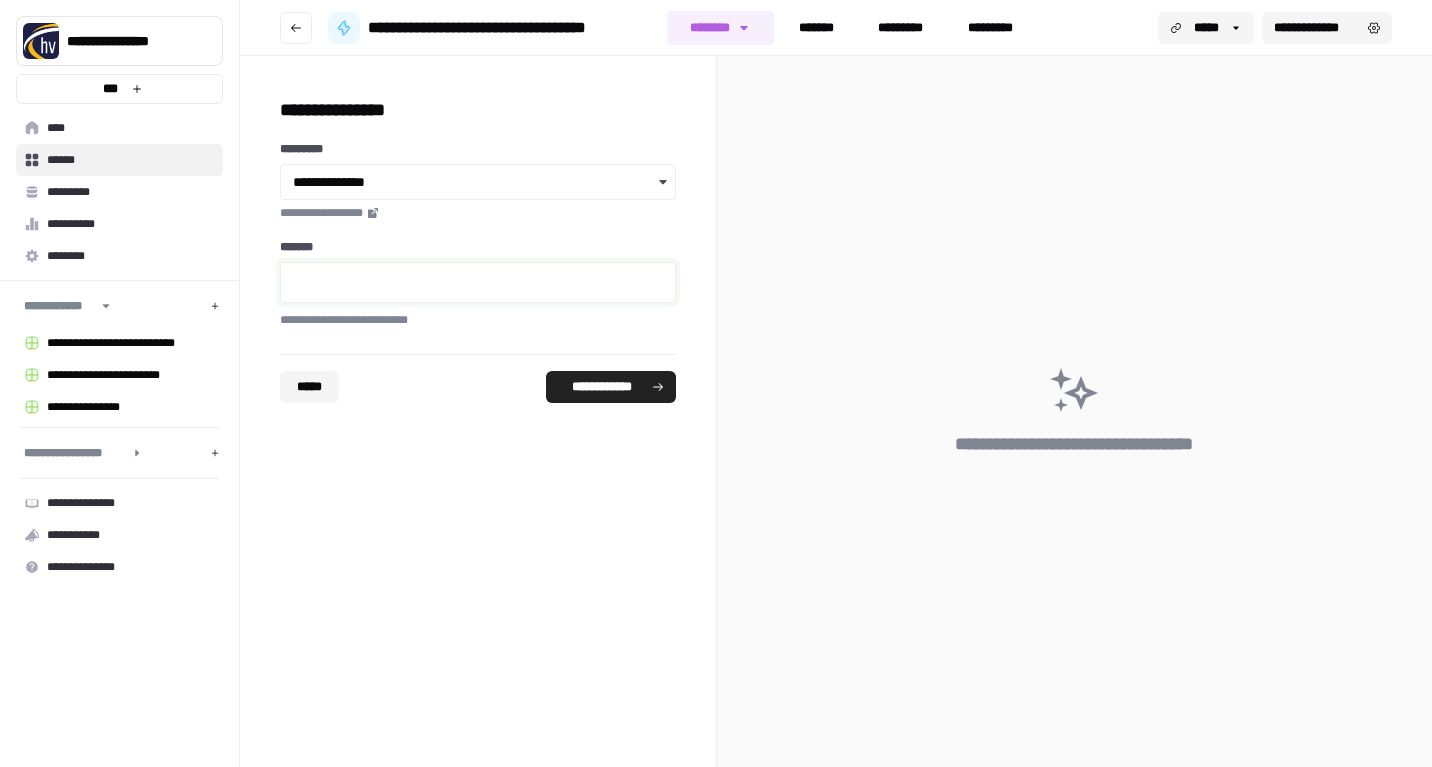 click at bounding box center (478, 282) 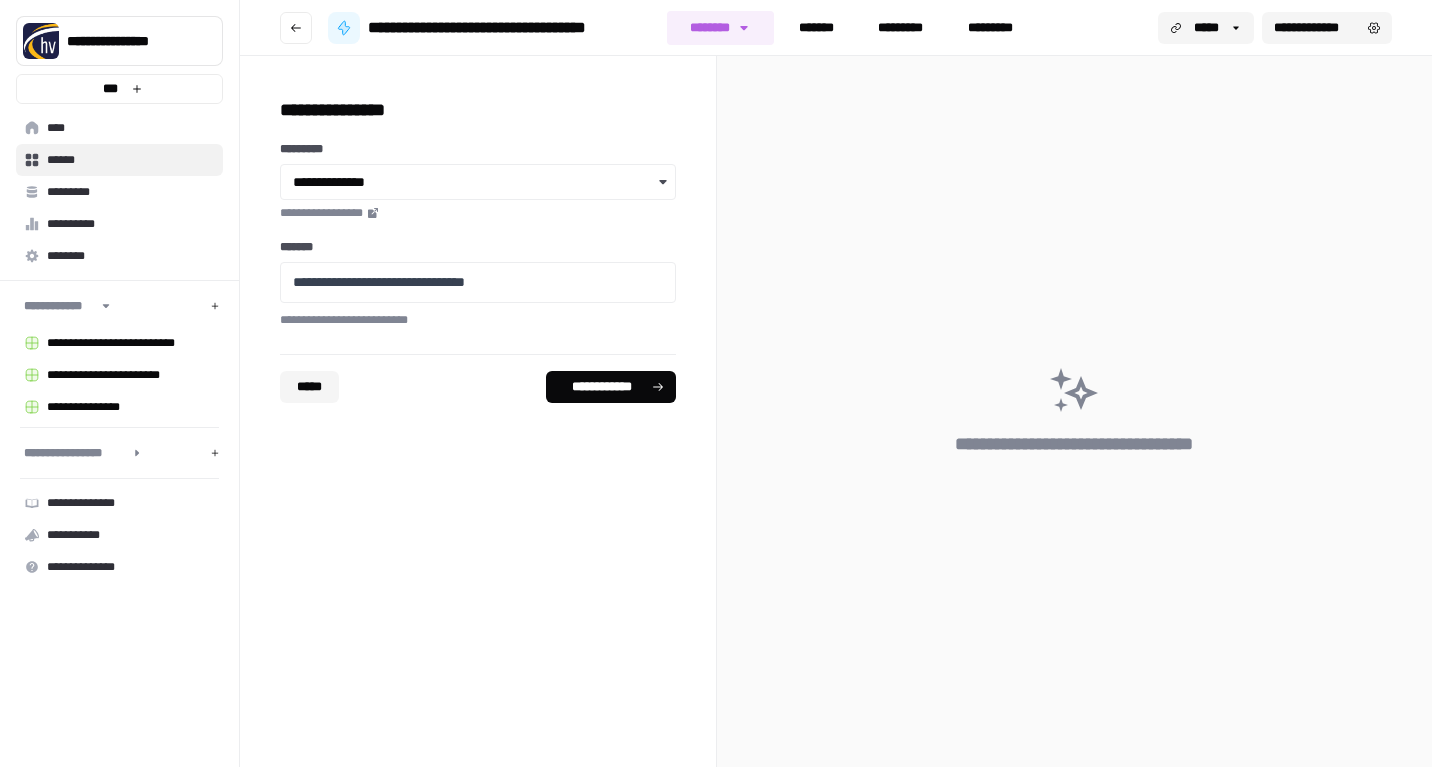 click on "**********" at bounding box center (602, 387) 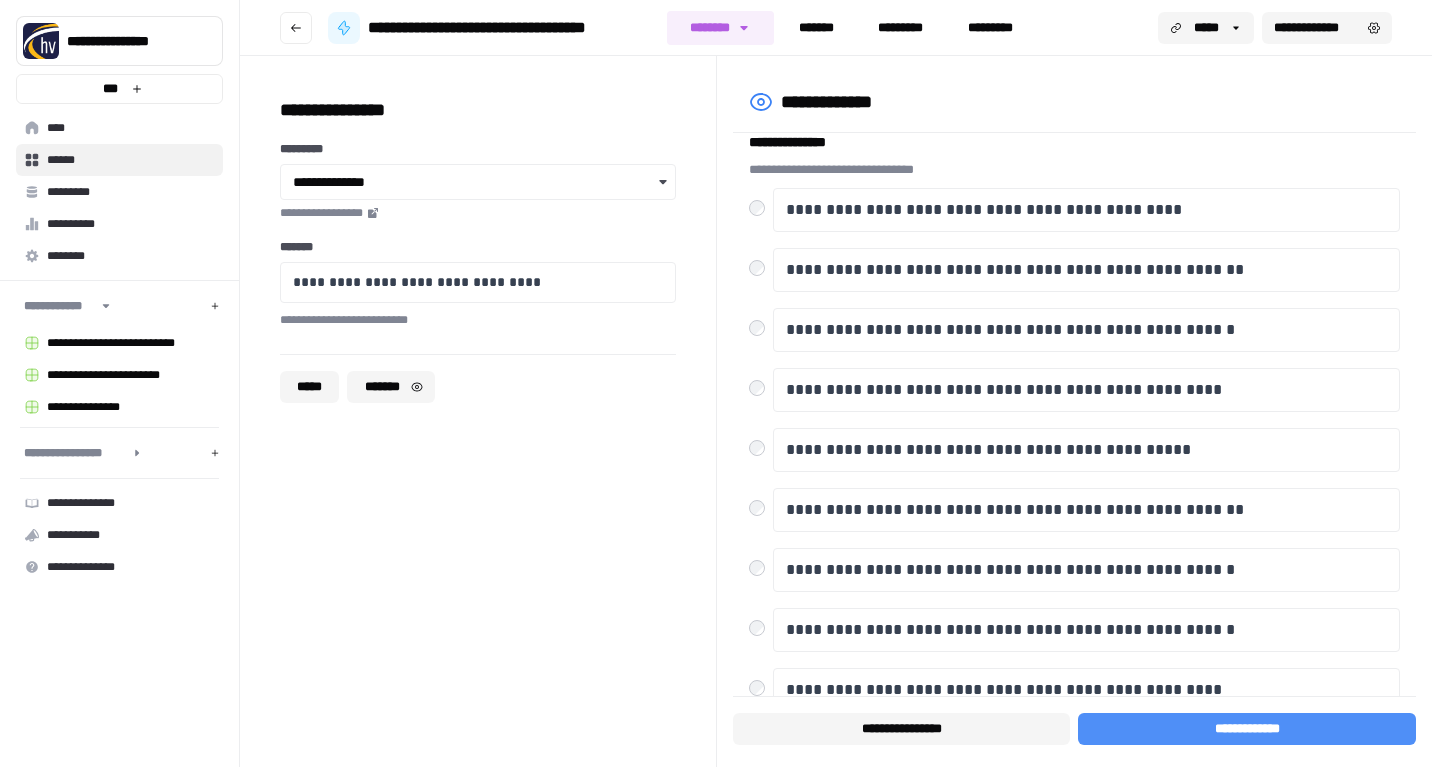 scroll, scrollTop: 26, scrollLeft: 0, axis: vertical 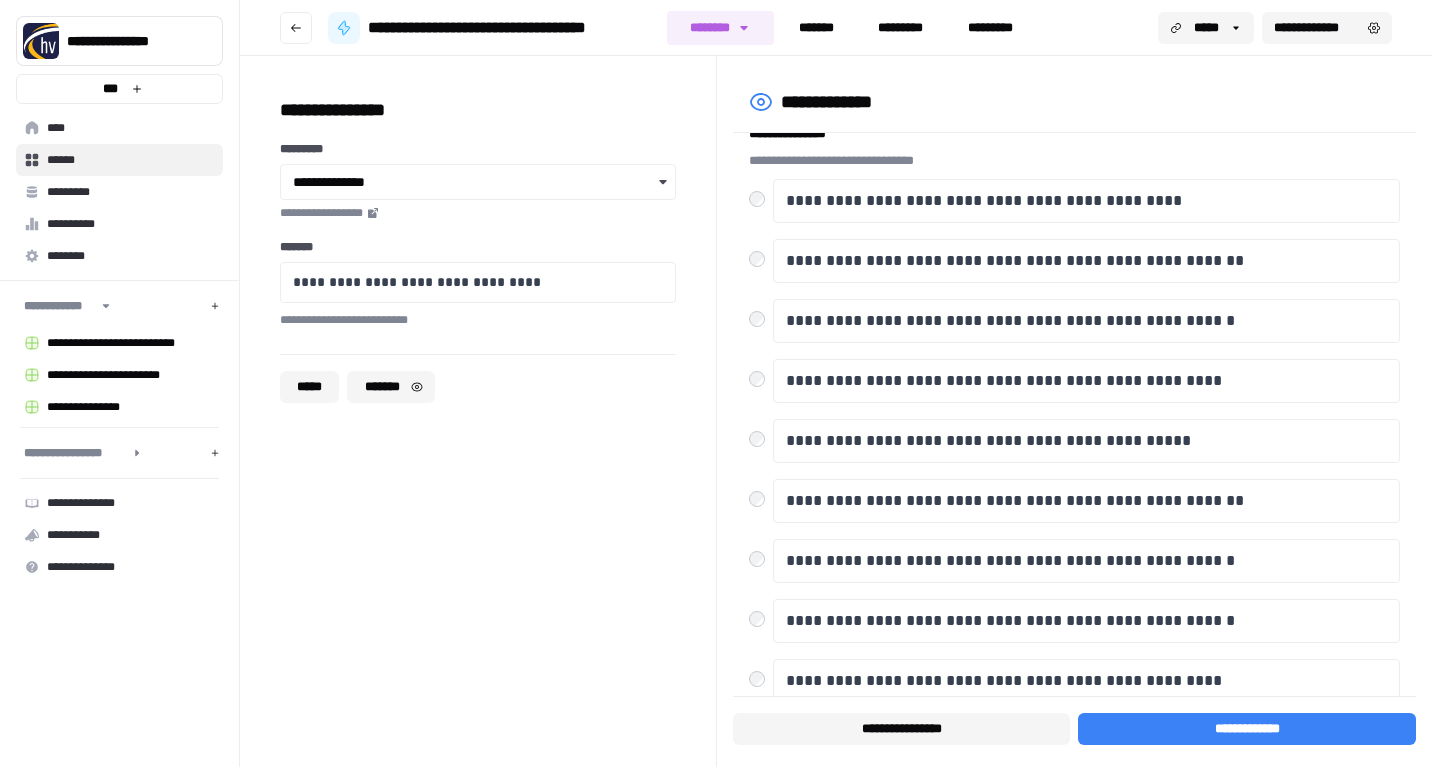 click on "**********" at bounding box center (1247, 729) 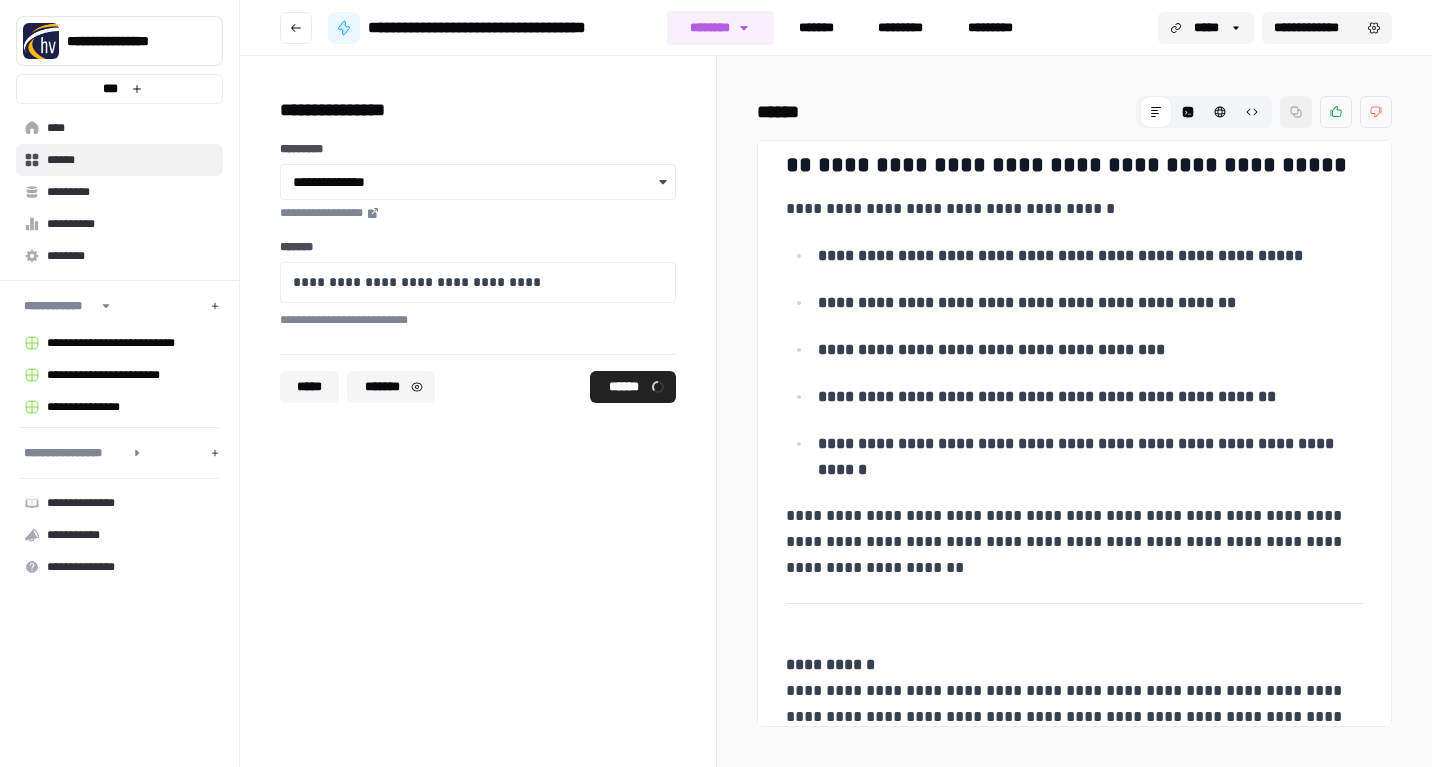 scroll, scrollTop: 2730, scrollLeft: 0, axis: vertical 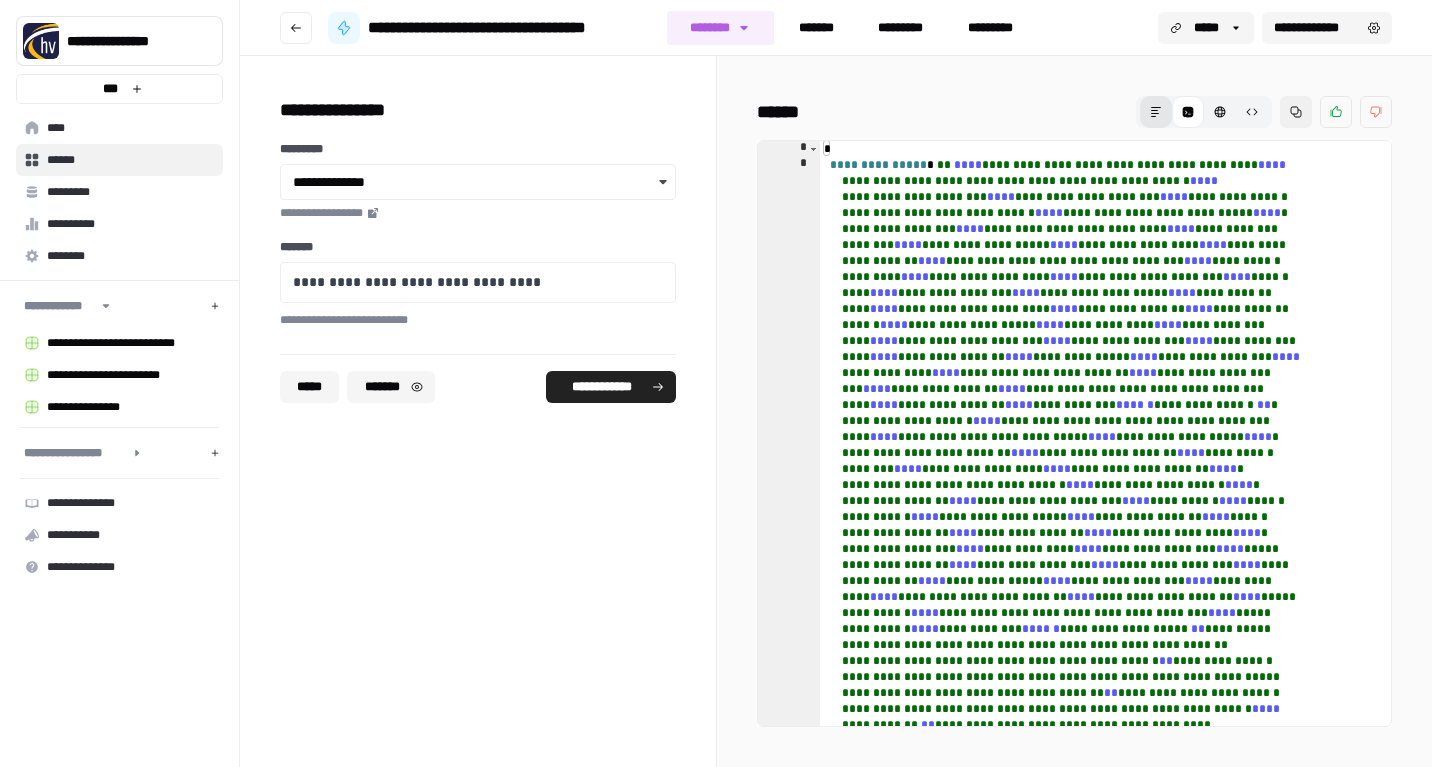 click 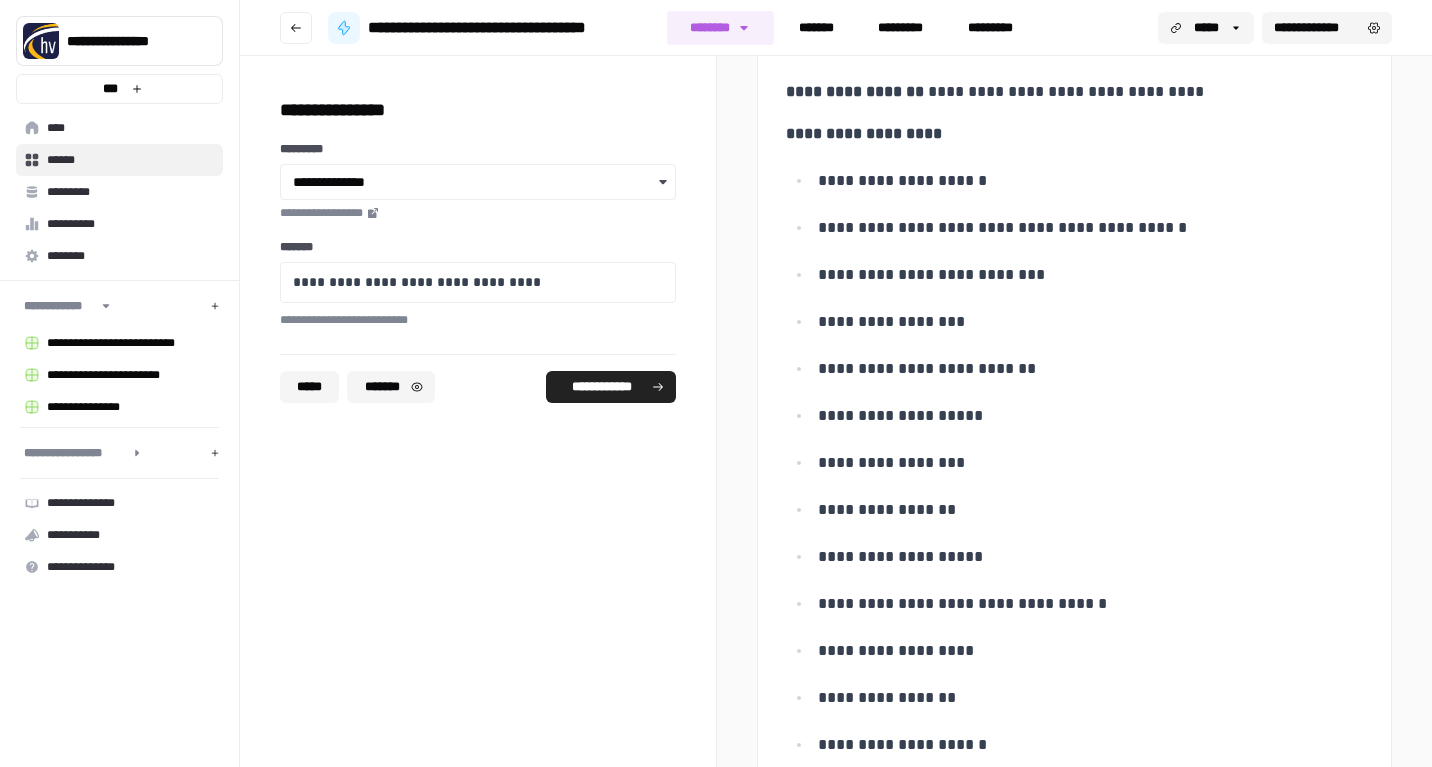 scroll, scrollTop: 262, scrollLeft: 0, axis: vertical 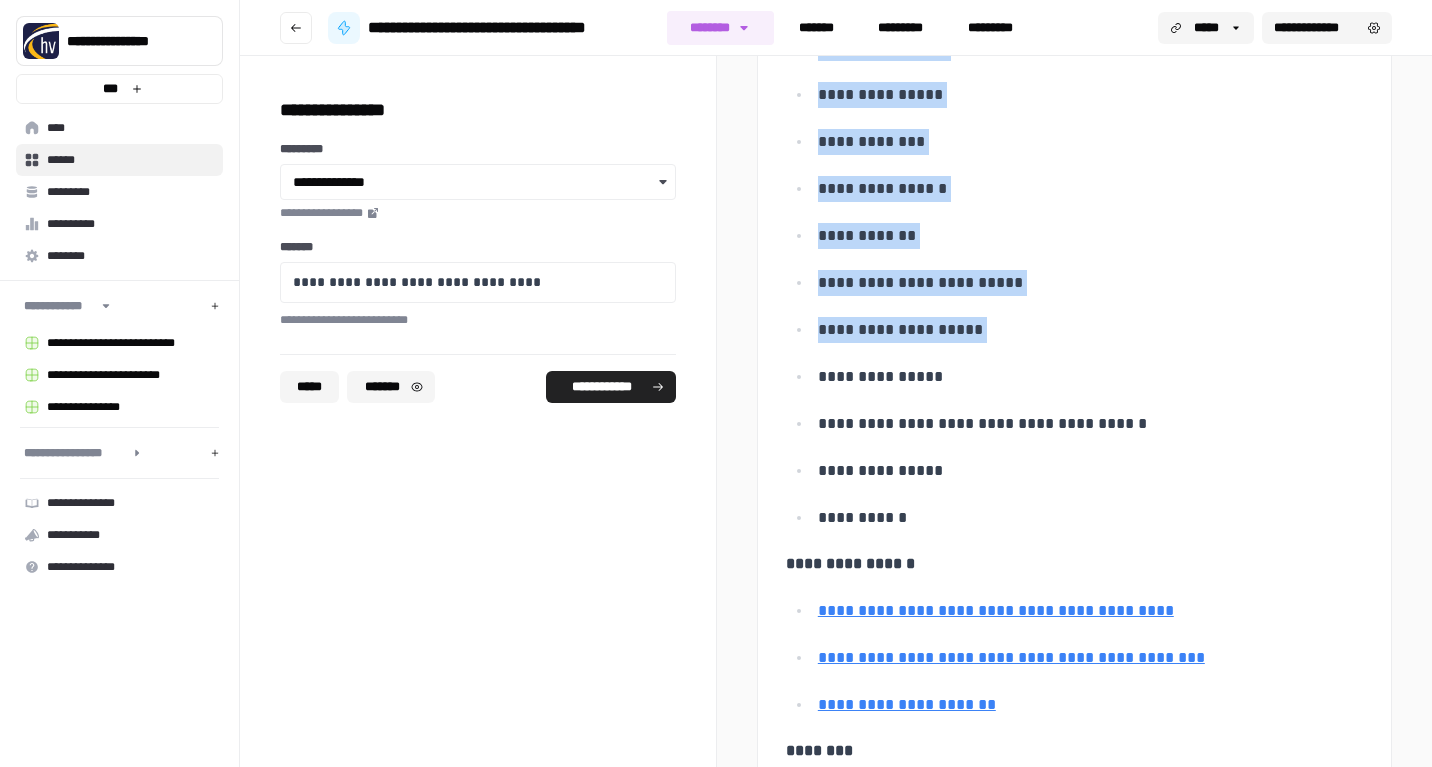 drag, startPoint x: 813, startPoint y: 173, endPoint x: 967, endPoint y: 466, distance: 331.00604 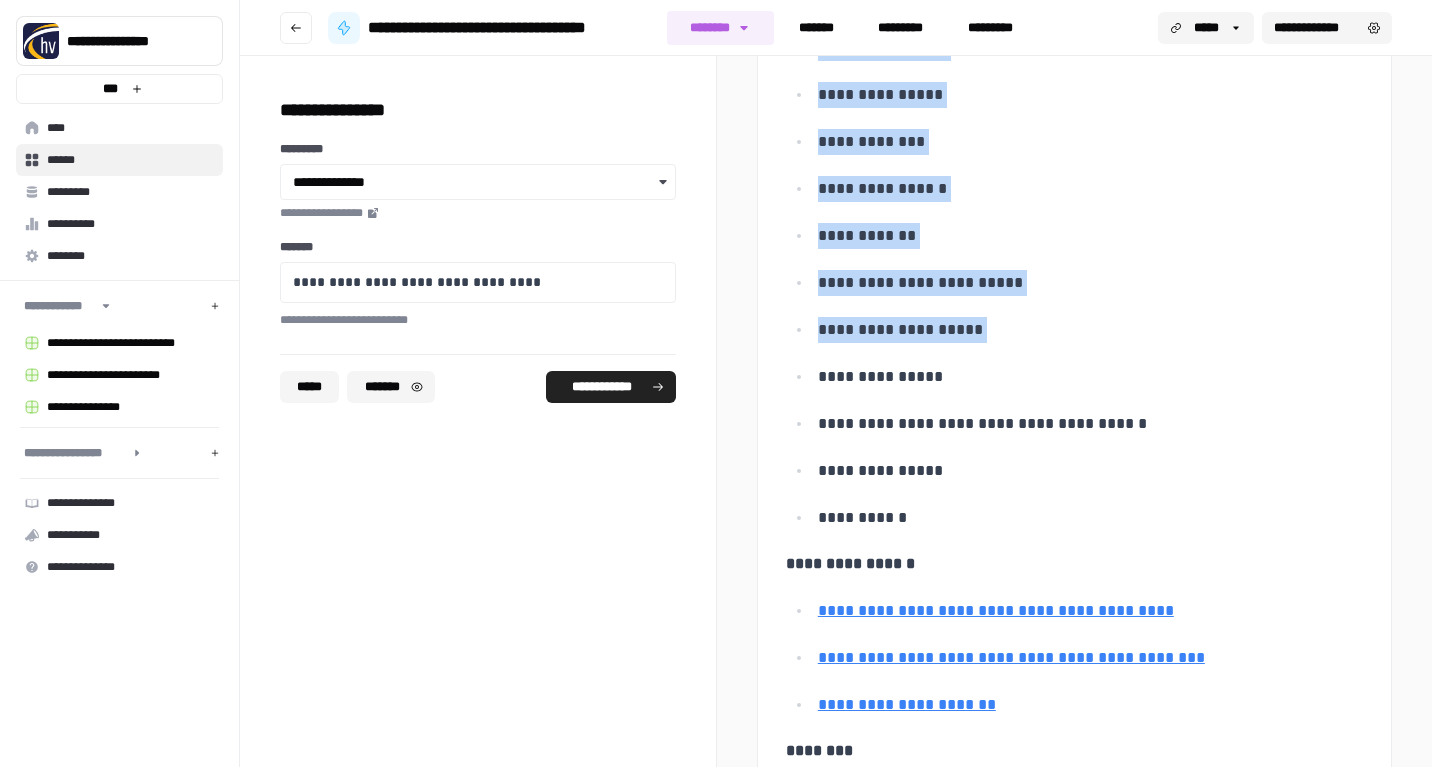 click on "**********" at bounding box center [1074, 1747] 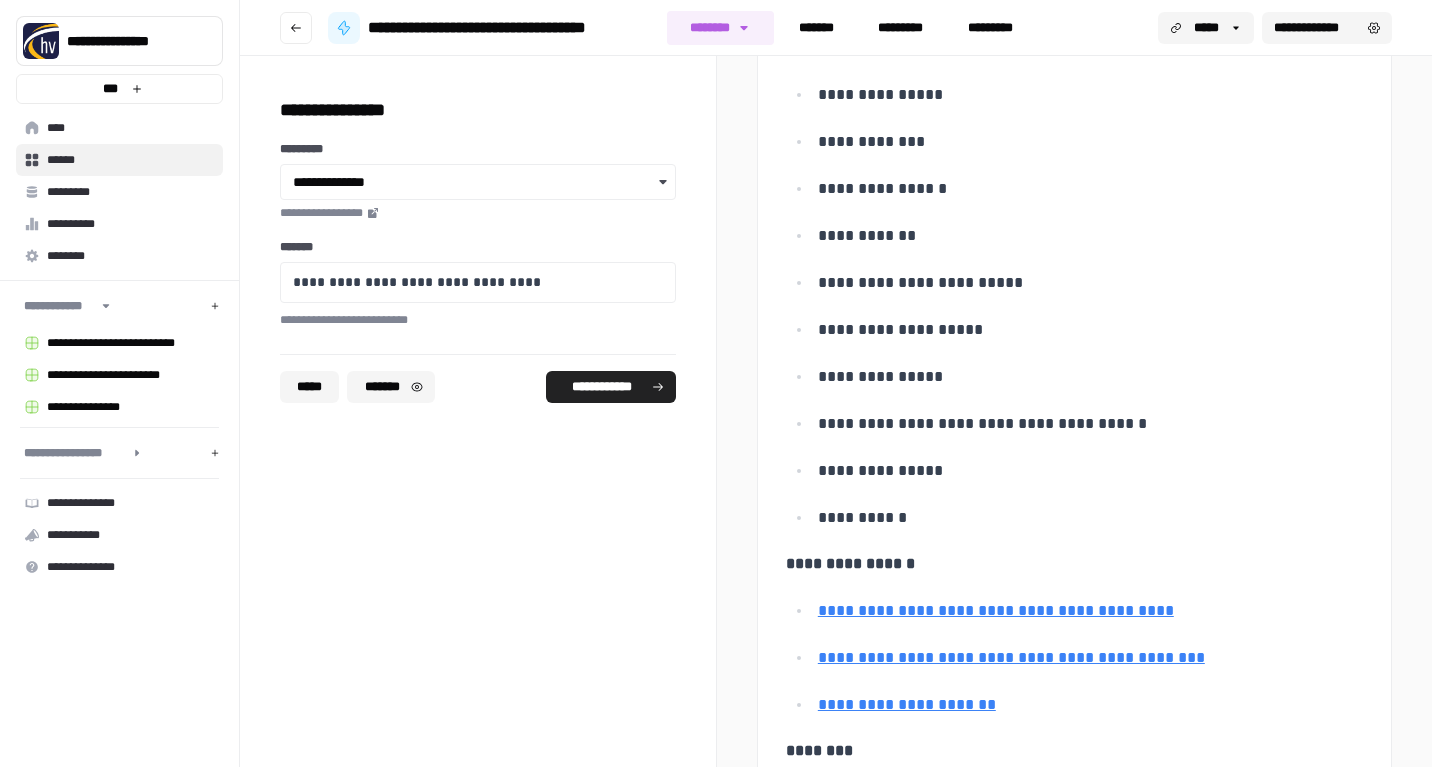 click on "**********" at bounding box center (1074, 1747) 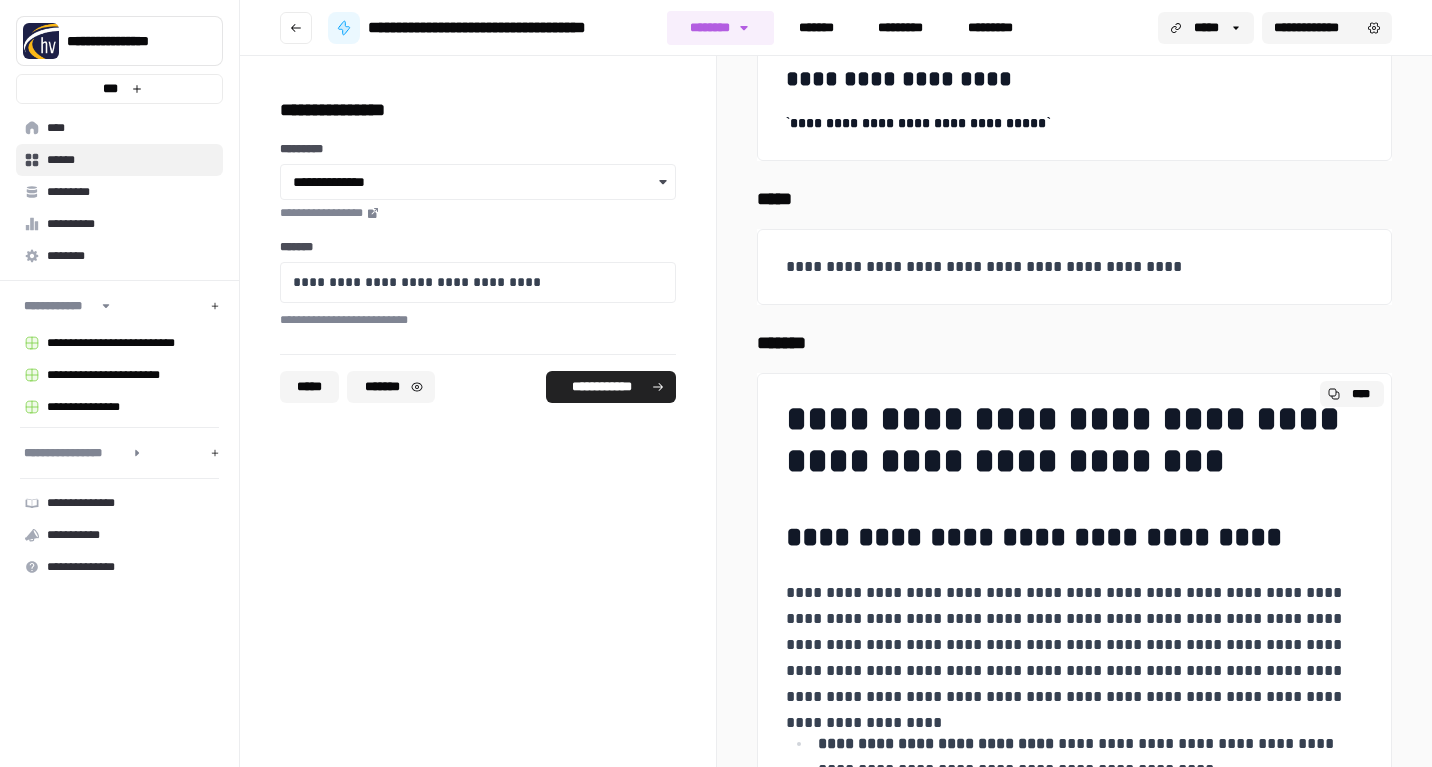 scroll, scrollTop: 28364, scrollLeft: 0, axis: vertical 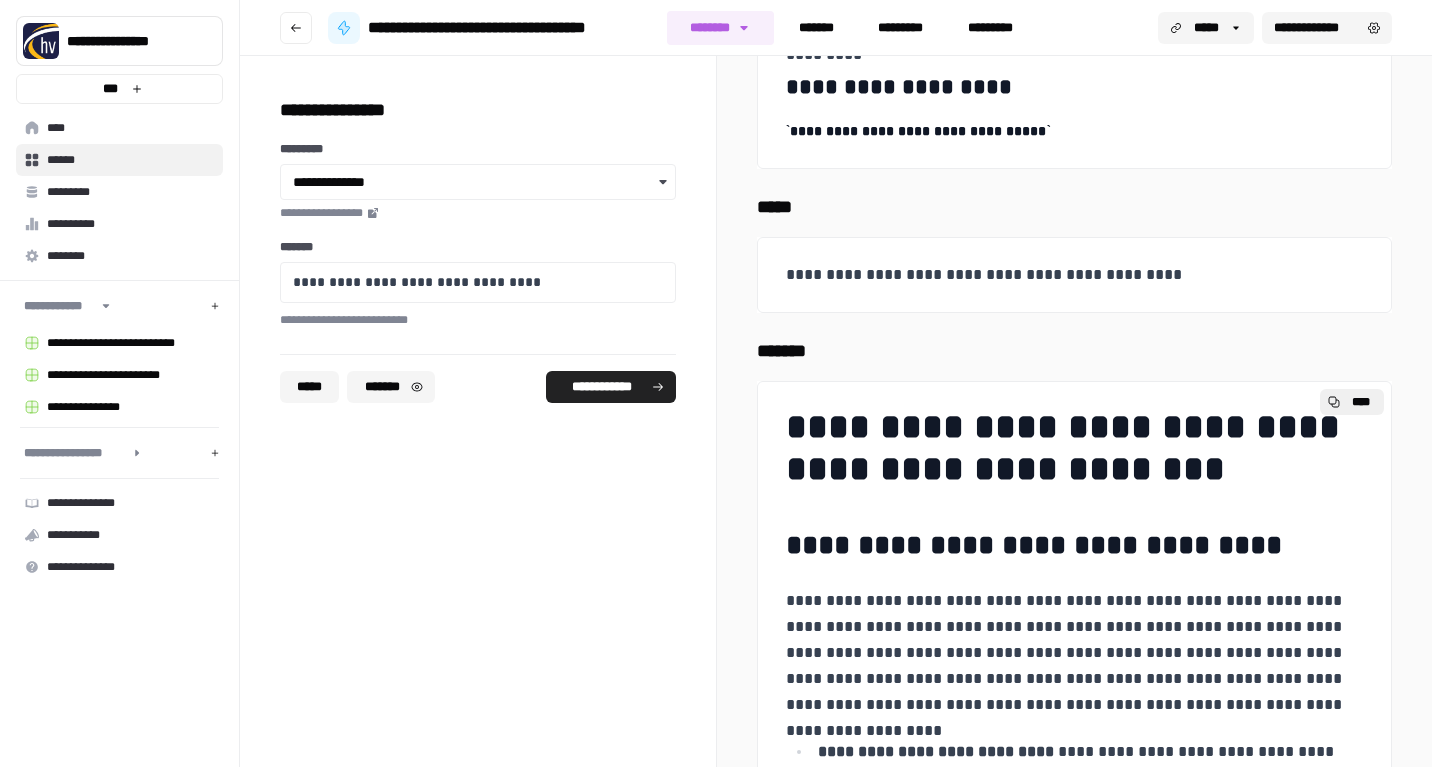 click on "****" at bounding box center [1361, 402] 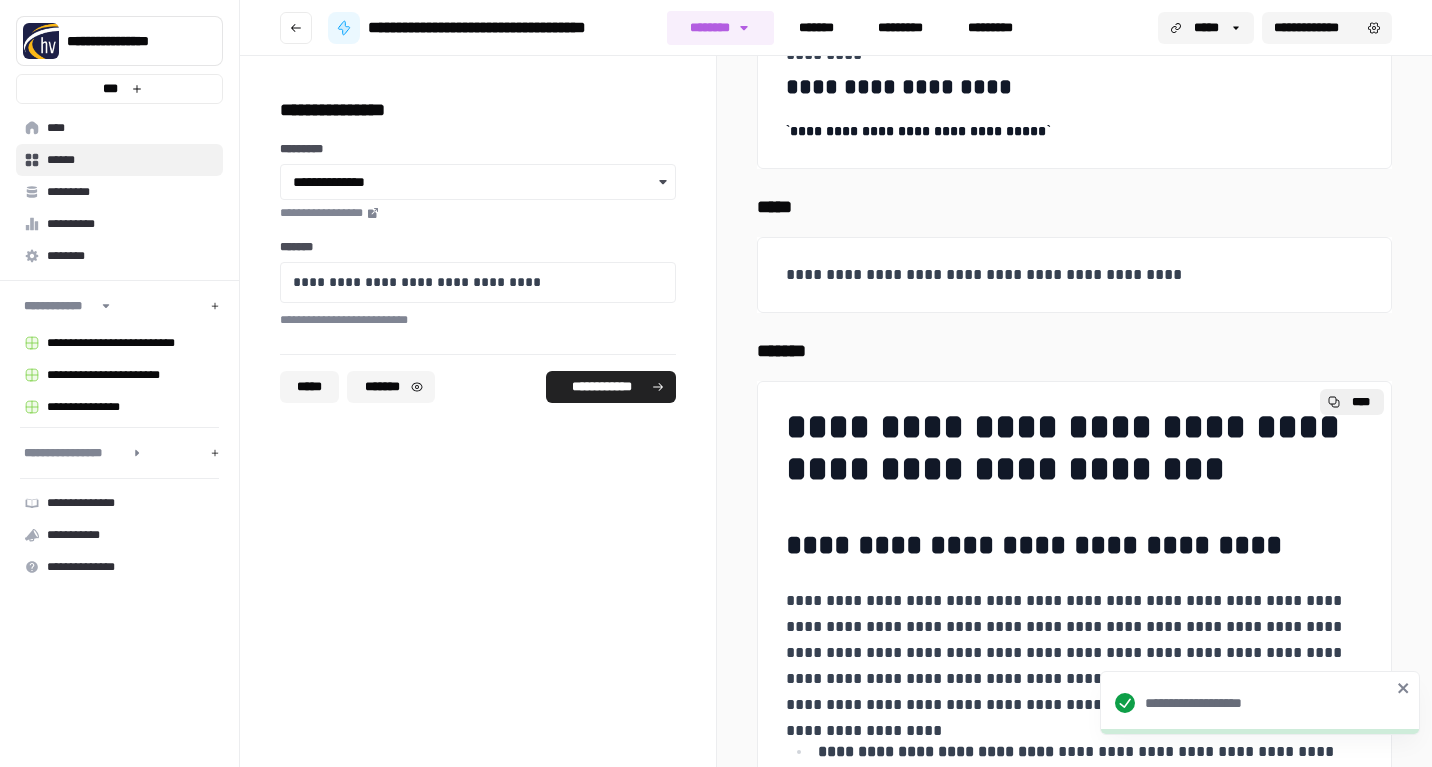 click on "****" at bounding box center [1352, 402] 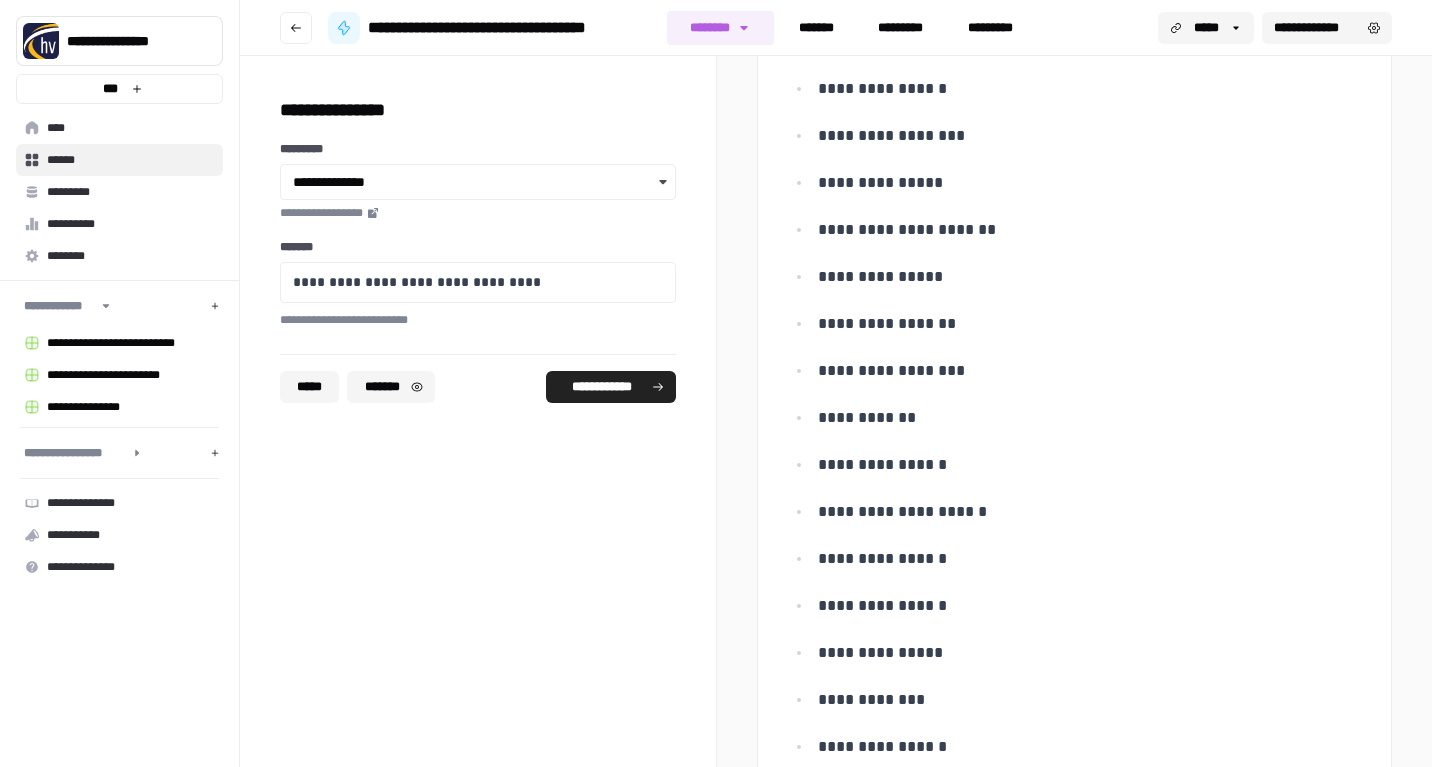 scroll, scrollTop: 2750, scrollLeft: 0, axis: vertical 